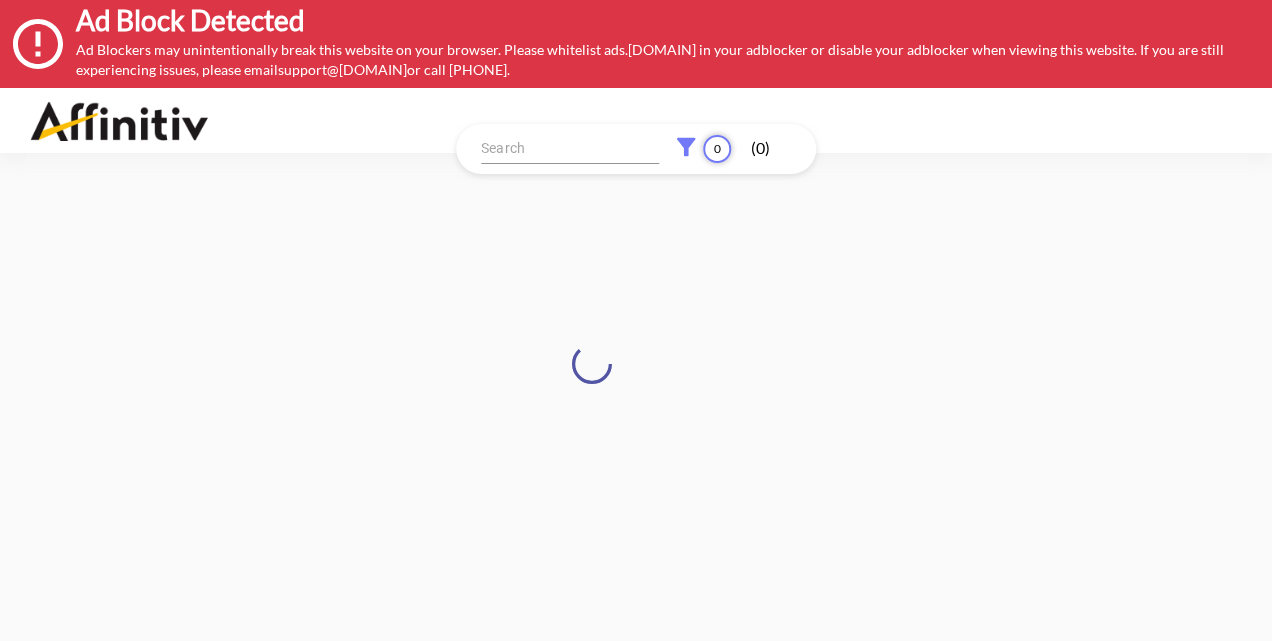scroll, scrollTop: 0, scrollLeft: 0, axis: both 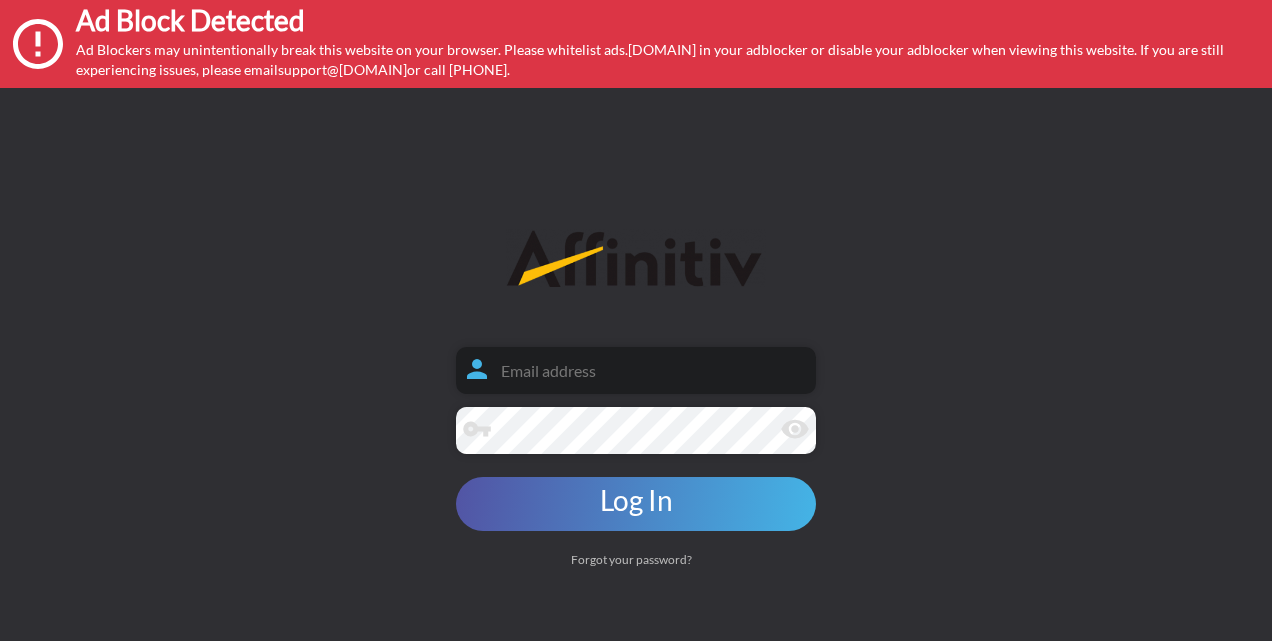 click at bounding box center (636, 370) 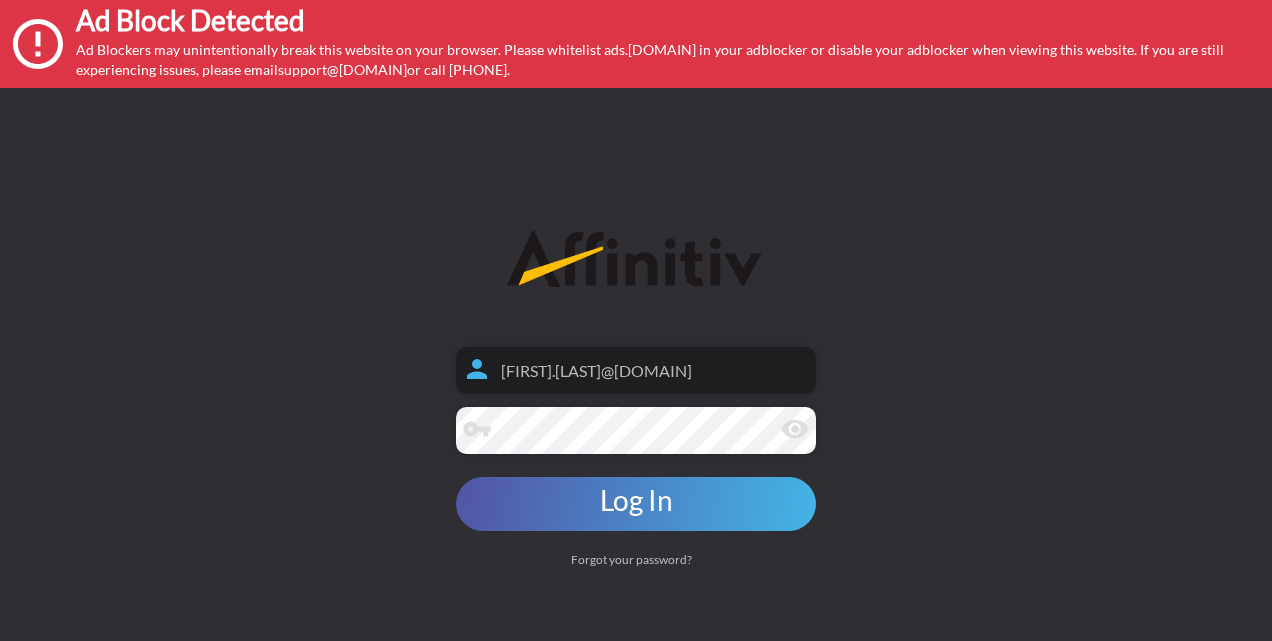 type on "[FIRST].[LAST]@[DOMAIN]" 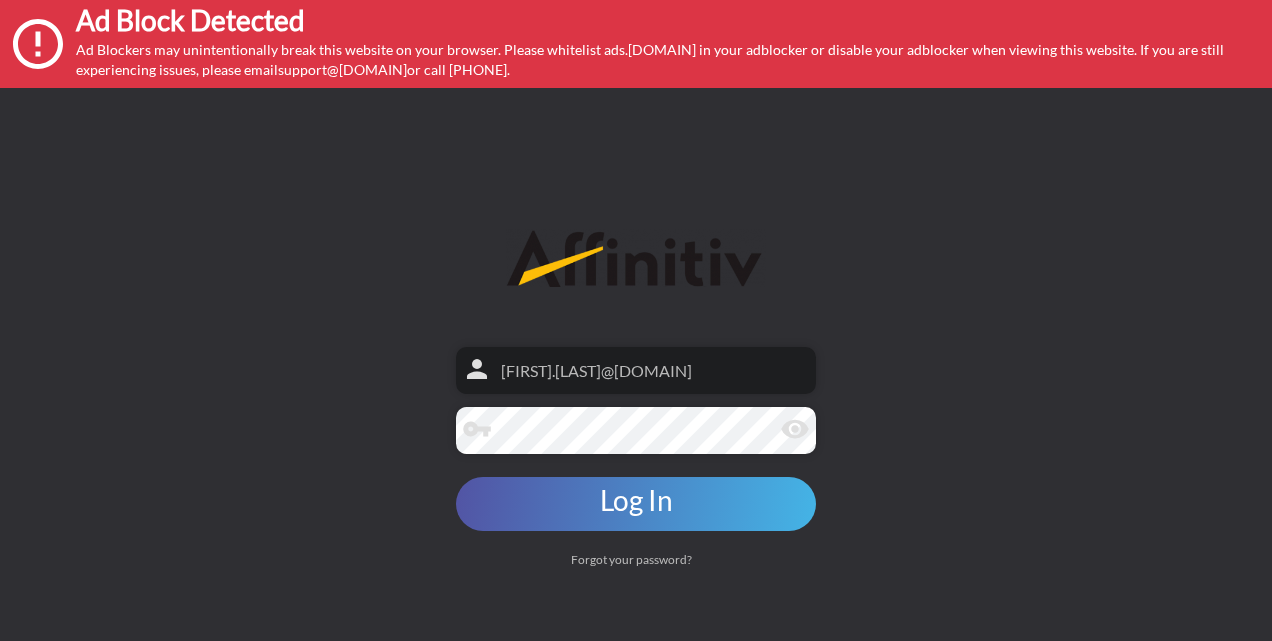 click on "remove_red_eye" at bounding box center (795, 429) 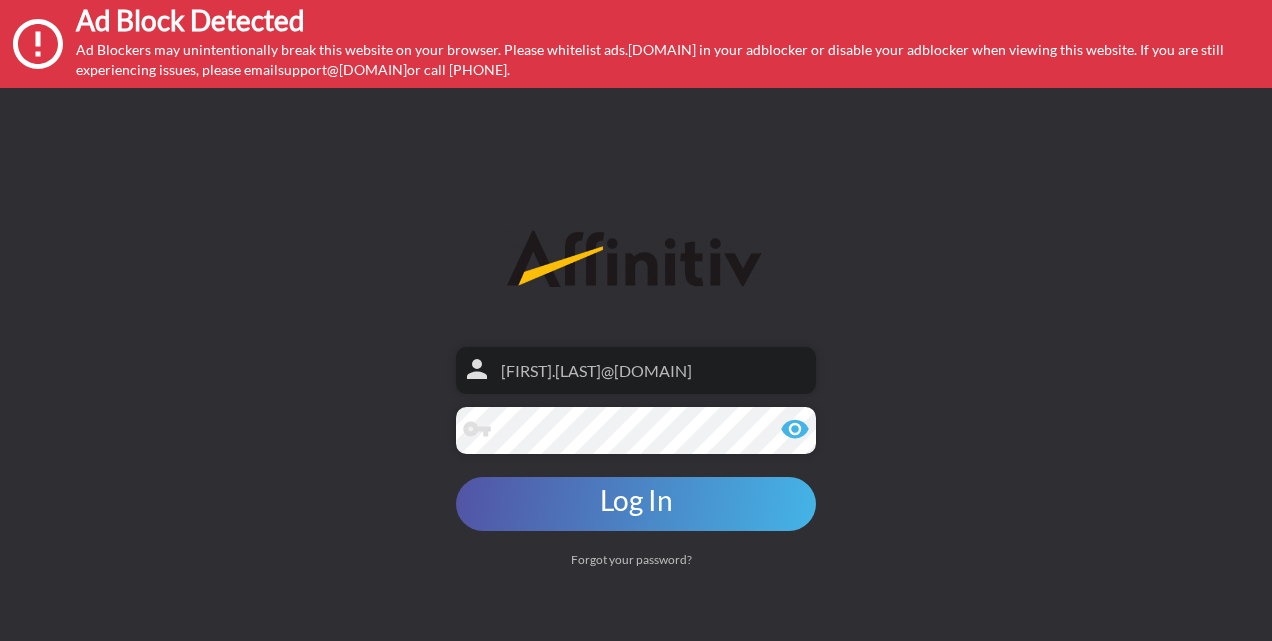 click on "Log In" at bounding box center [636, 504] 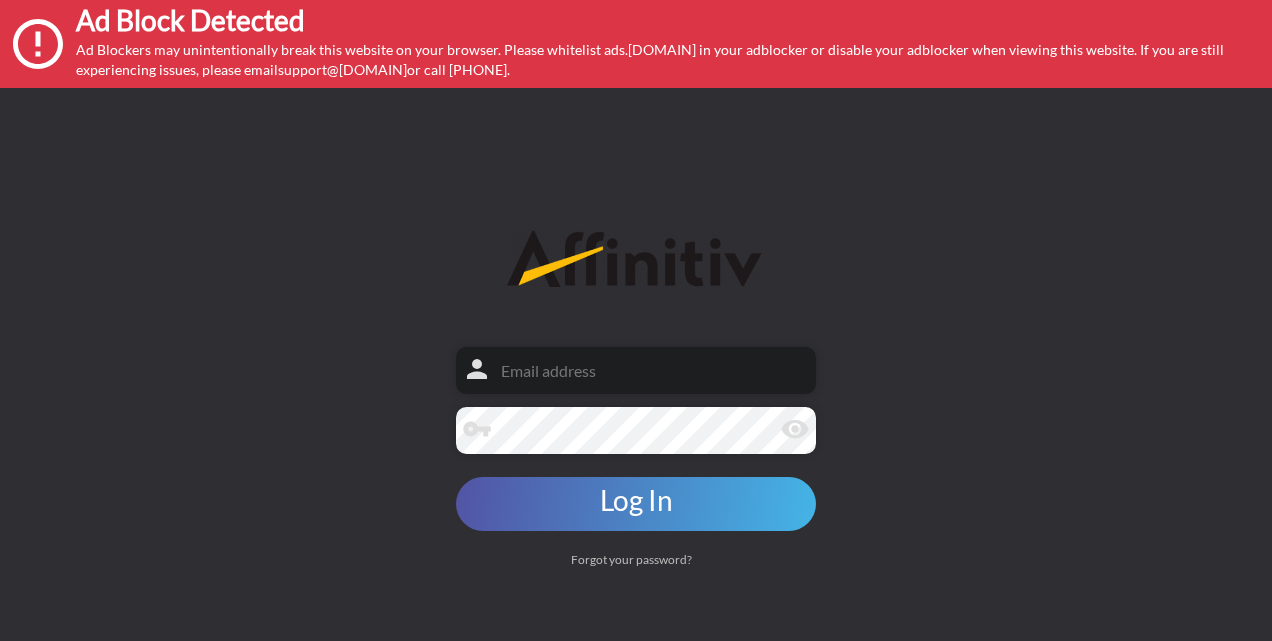 click on "person vpn_key remove_red_eye Log In Forgot your password? person   Reset Password Back to Login" at bounding box center (636, 408) 